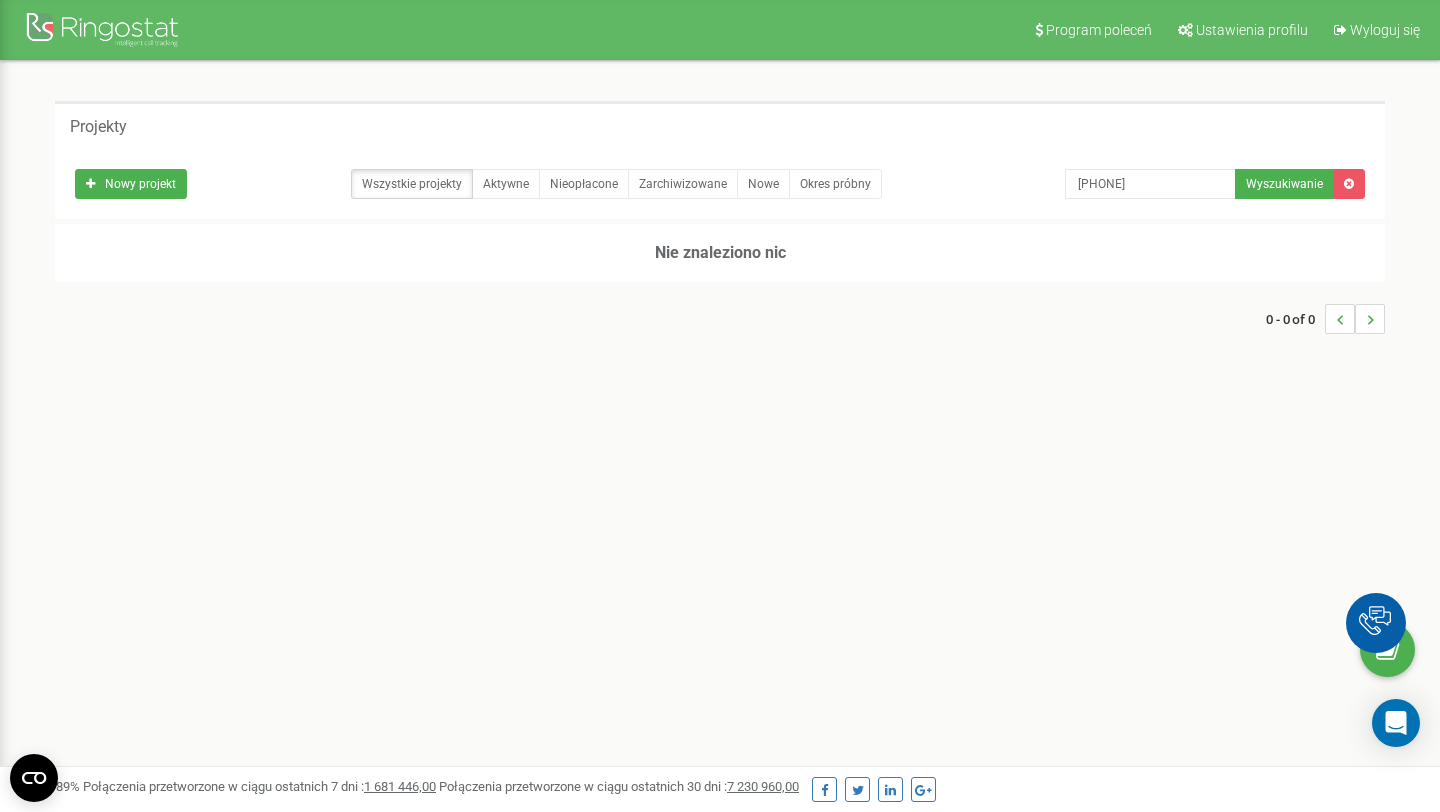 scroll, scrollTop: 0, scrollLeft: 0, axis: both 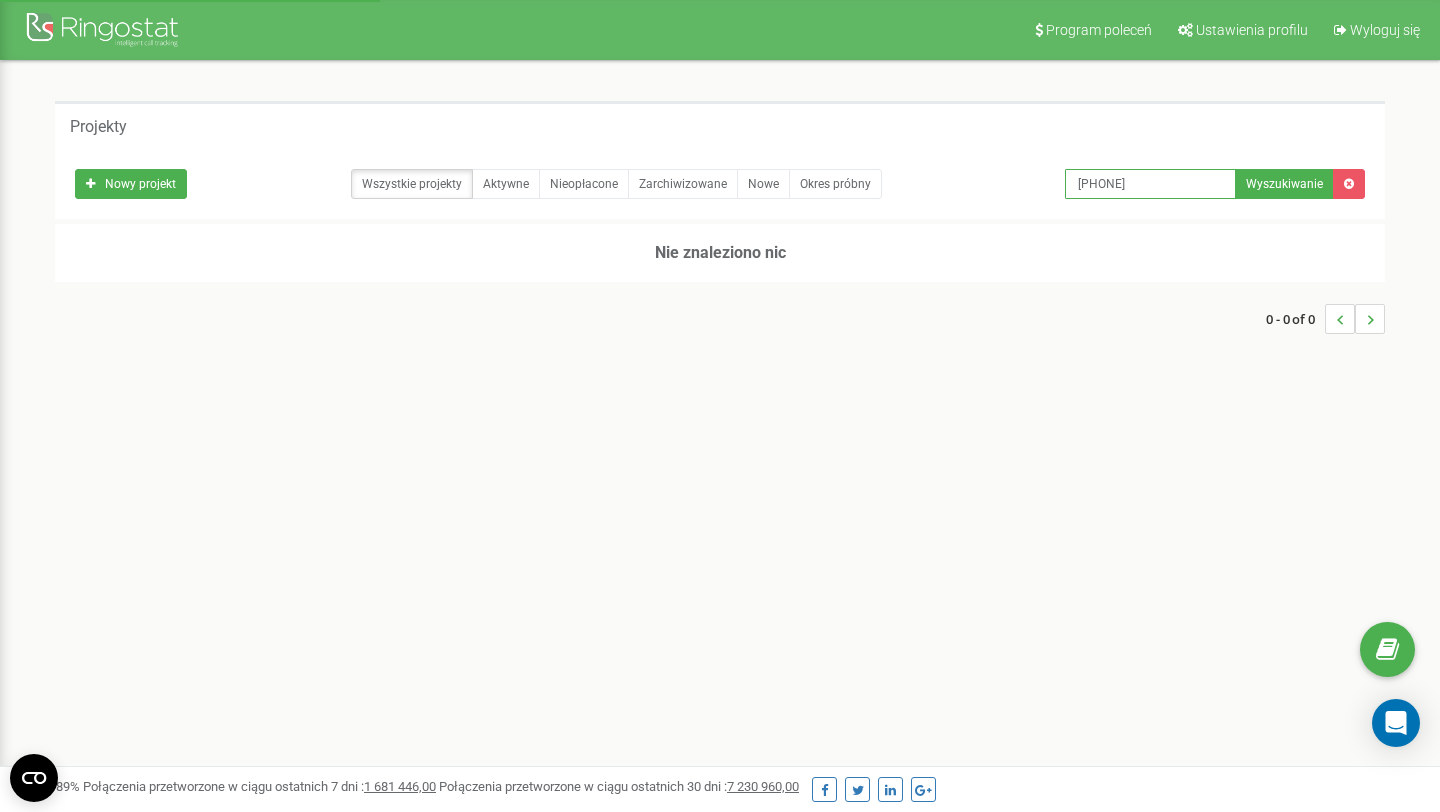 click on "498924887958" at bounding box center (1150, 184) 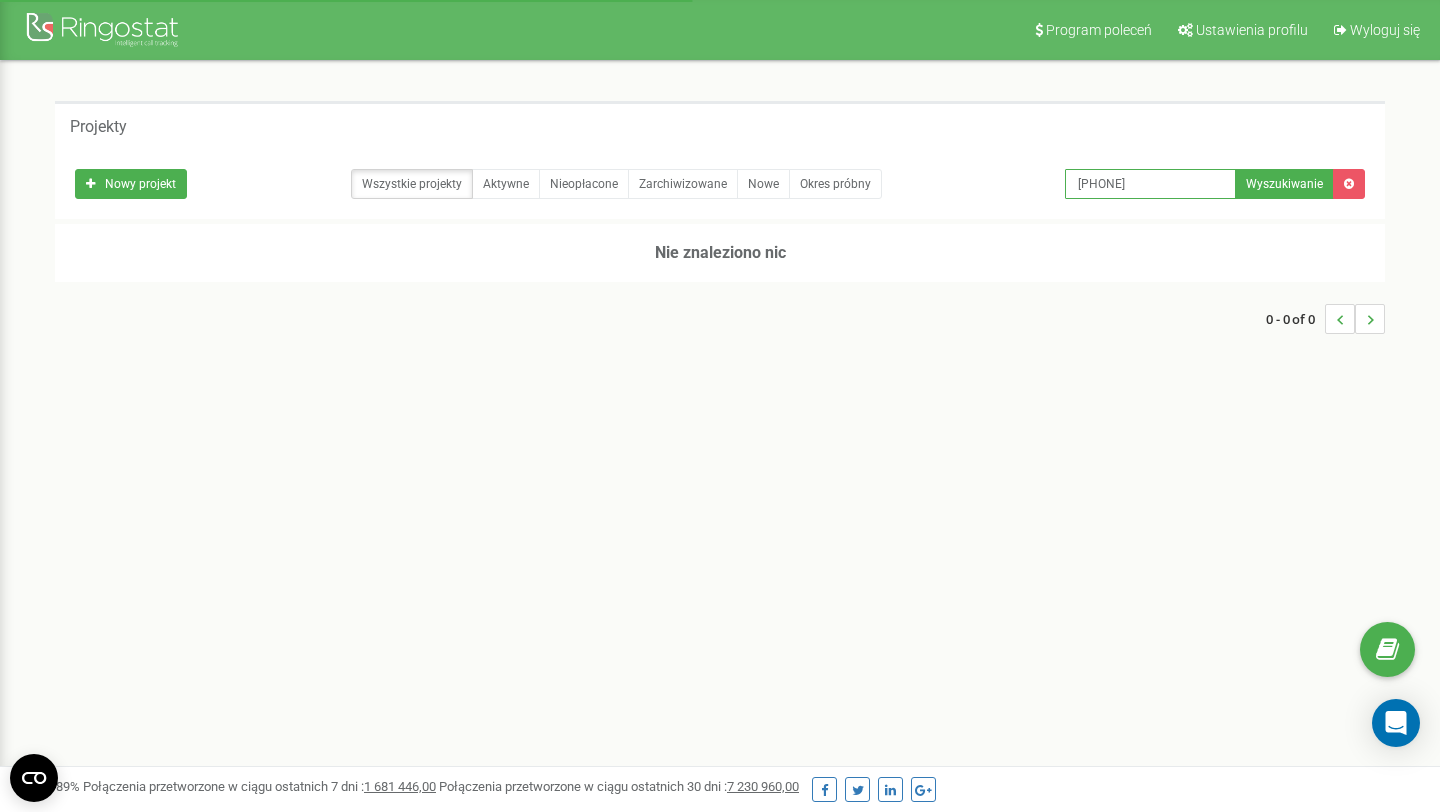 click on "498924887958" at bounding box center (1150, 184) 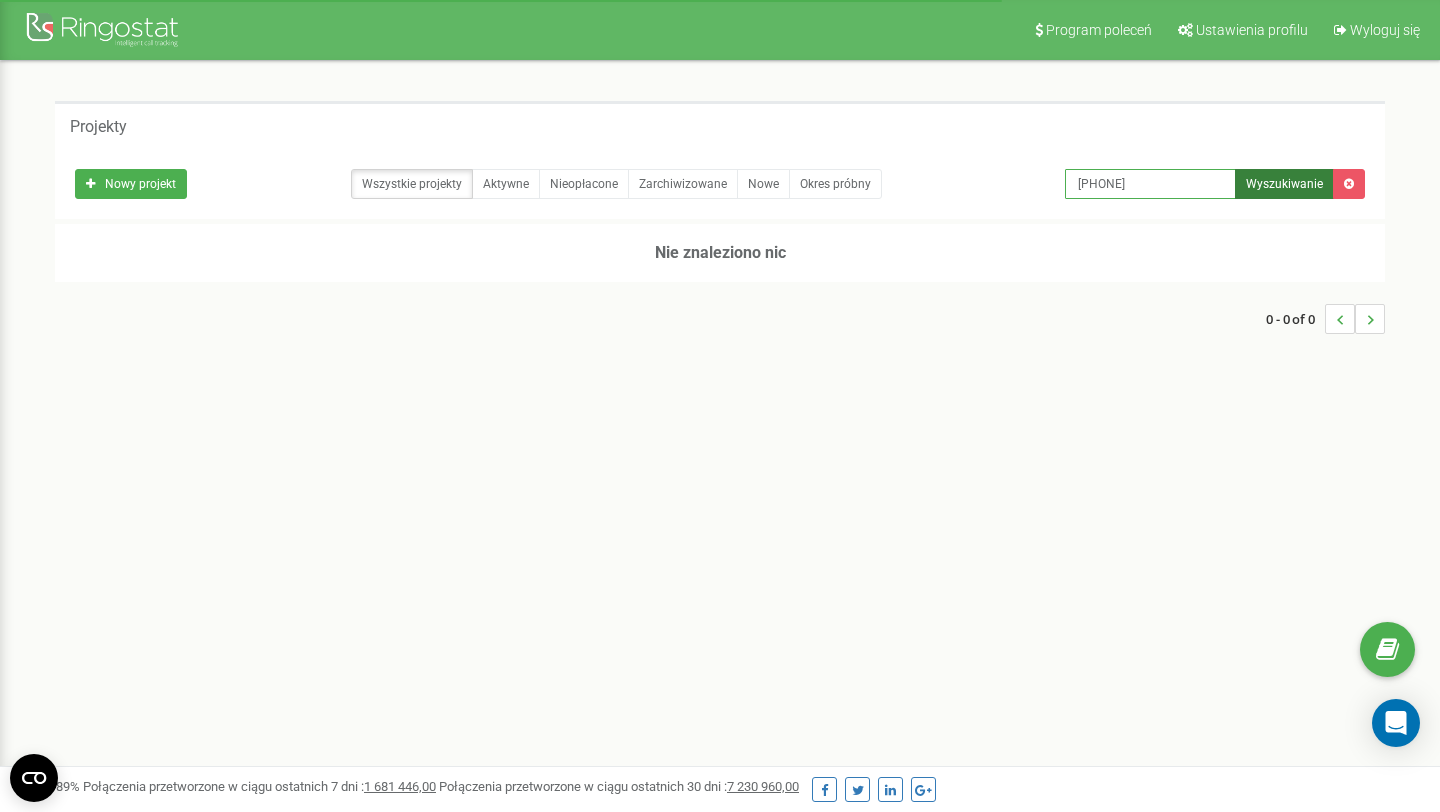 type on "[PHONE]" 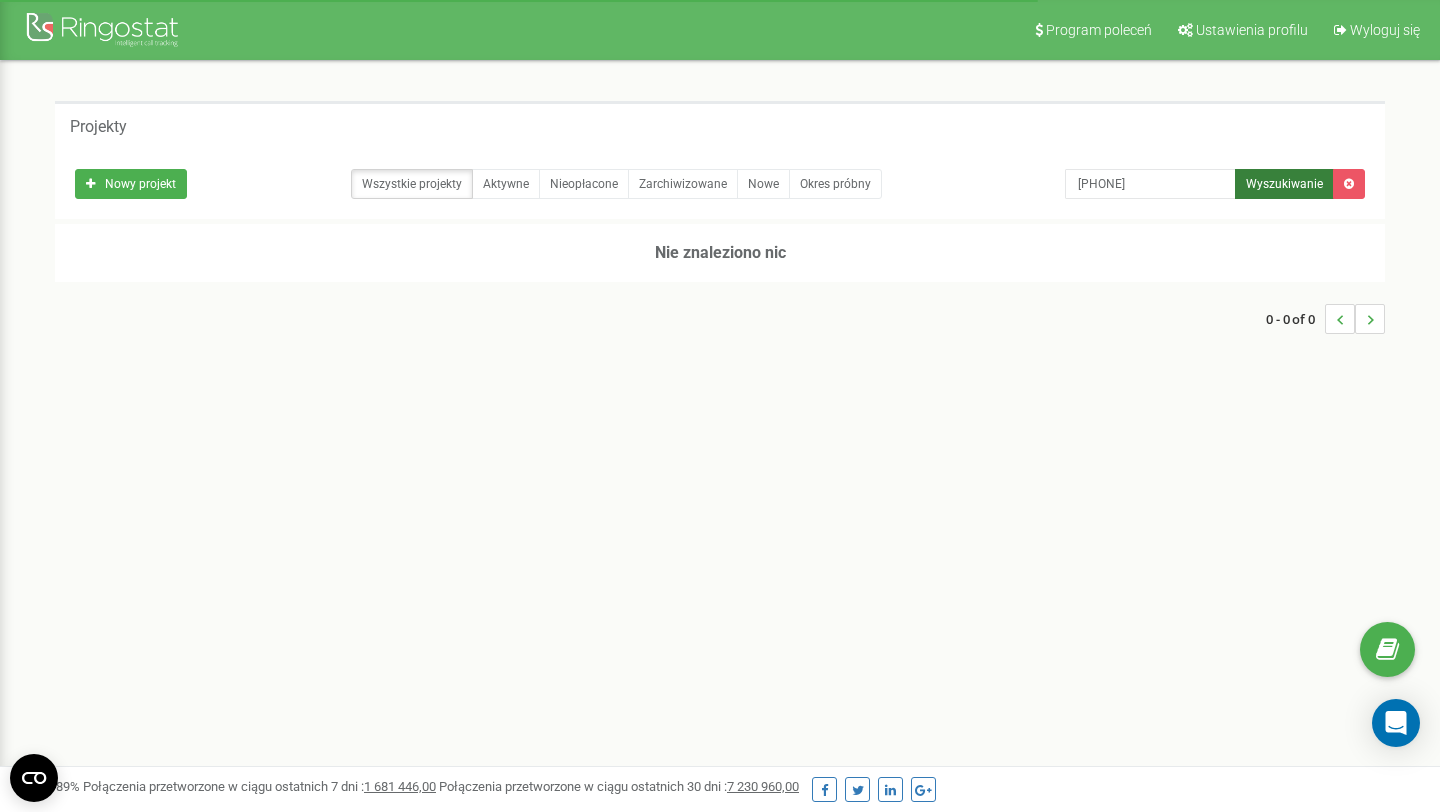 click on "Wyszukiwanie" at bounding box center [1284, 184] 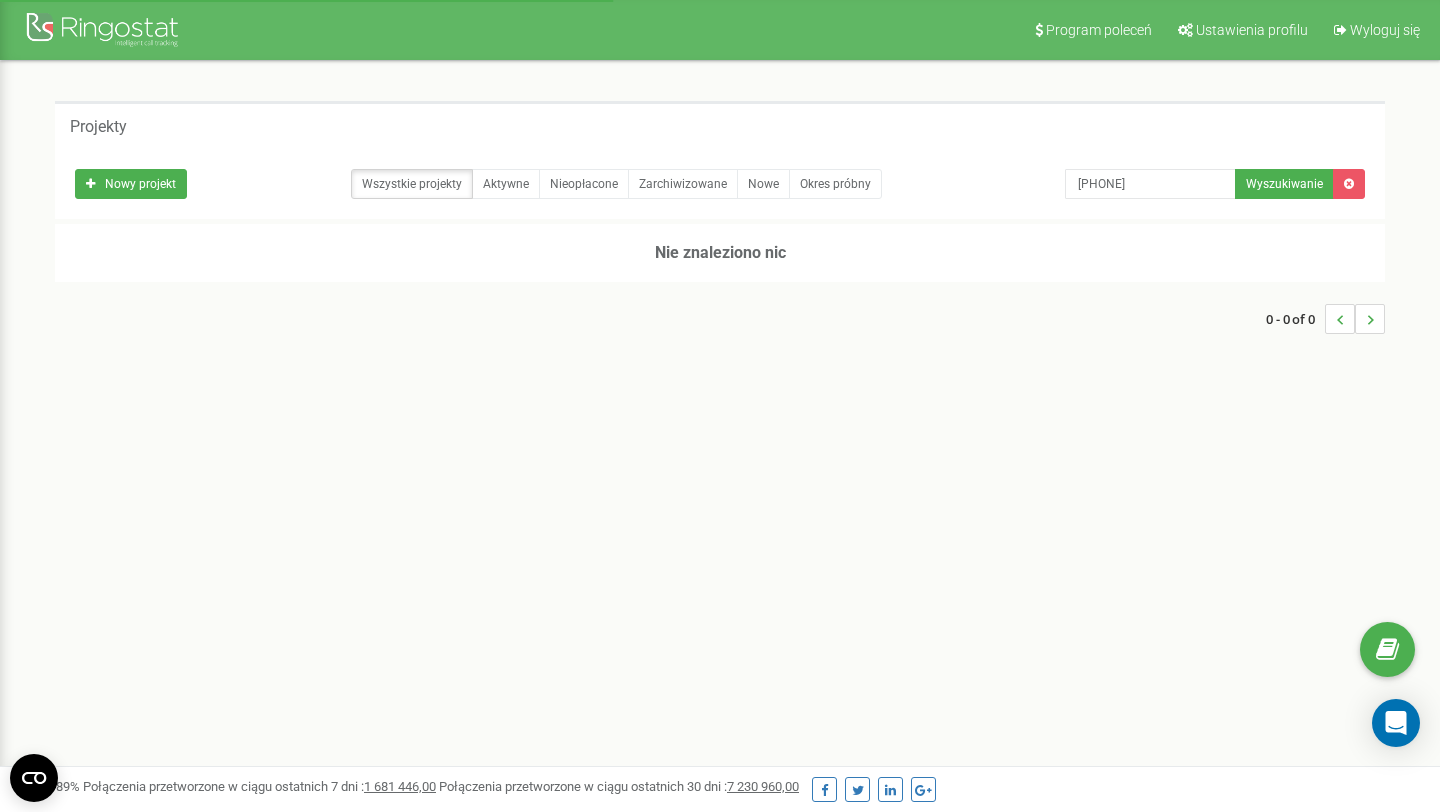 scroll, scrollTop: 0, scrollLeft: 0, axis: both 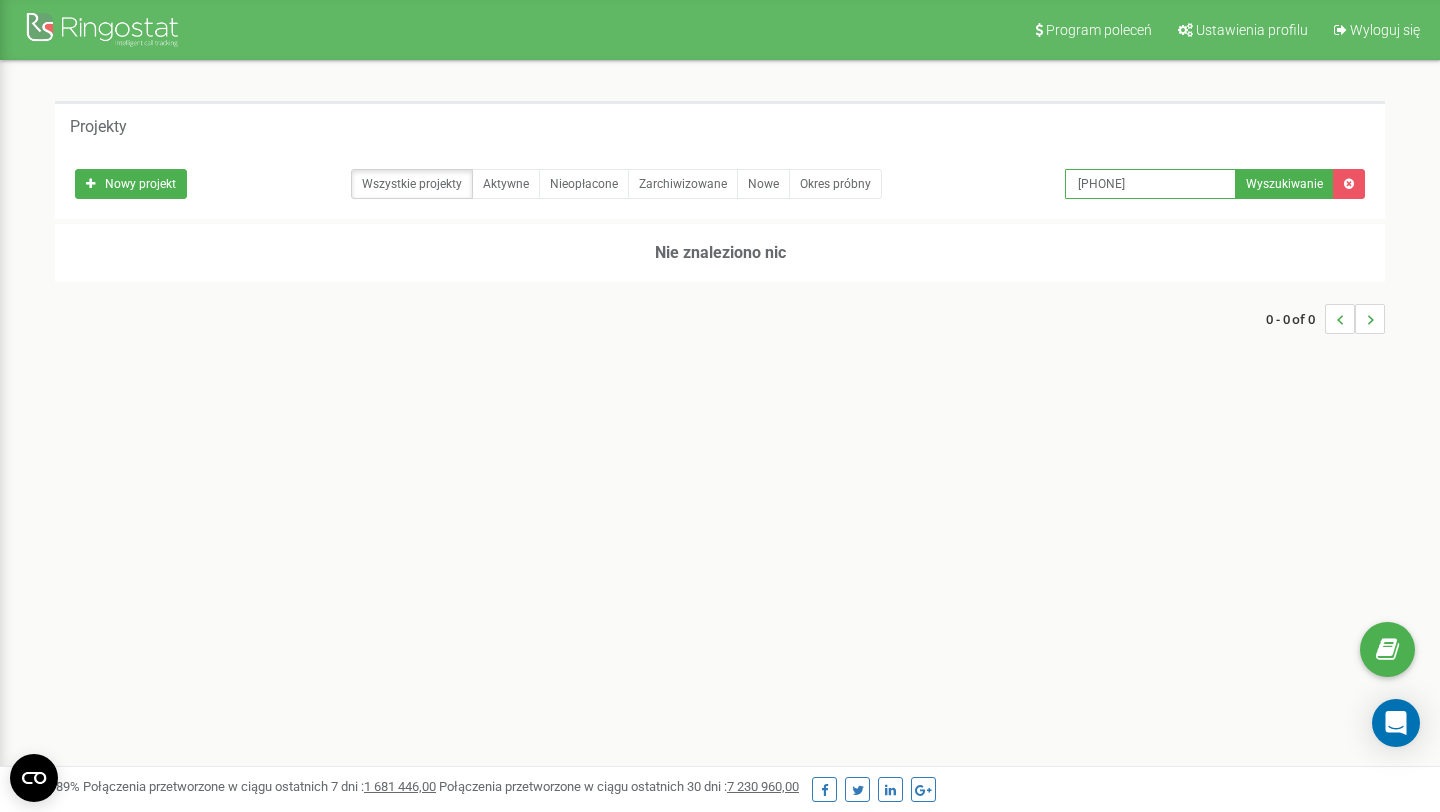 click on "[PHONE]" at bounding box center (1150, 184) 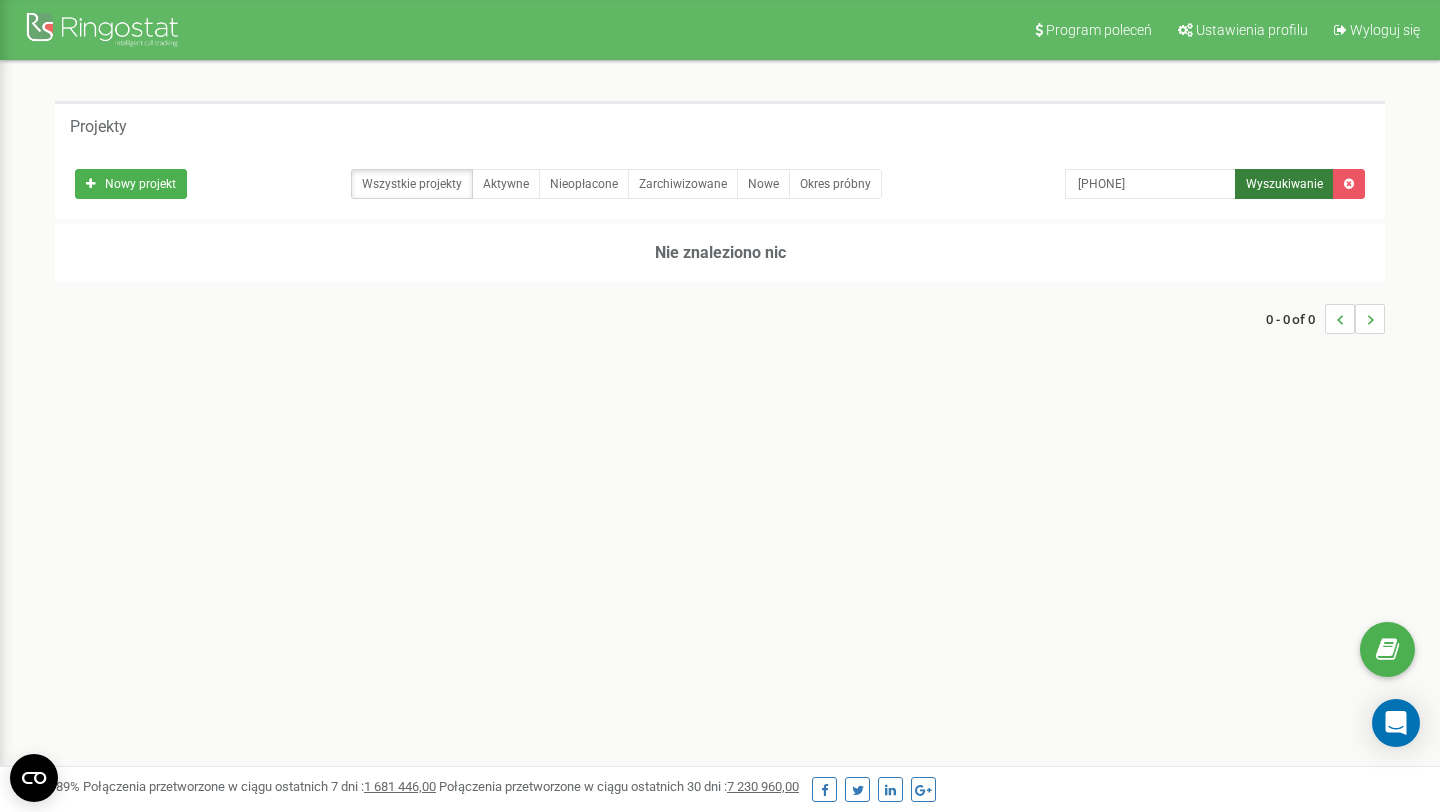 click on "Wyszukiwanie" at bounding box center (1284, 184) 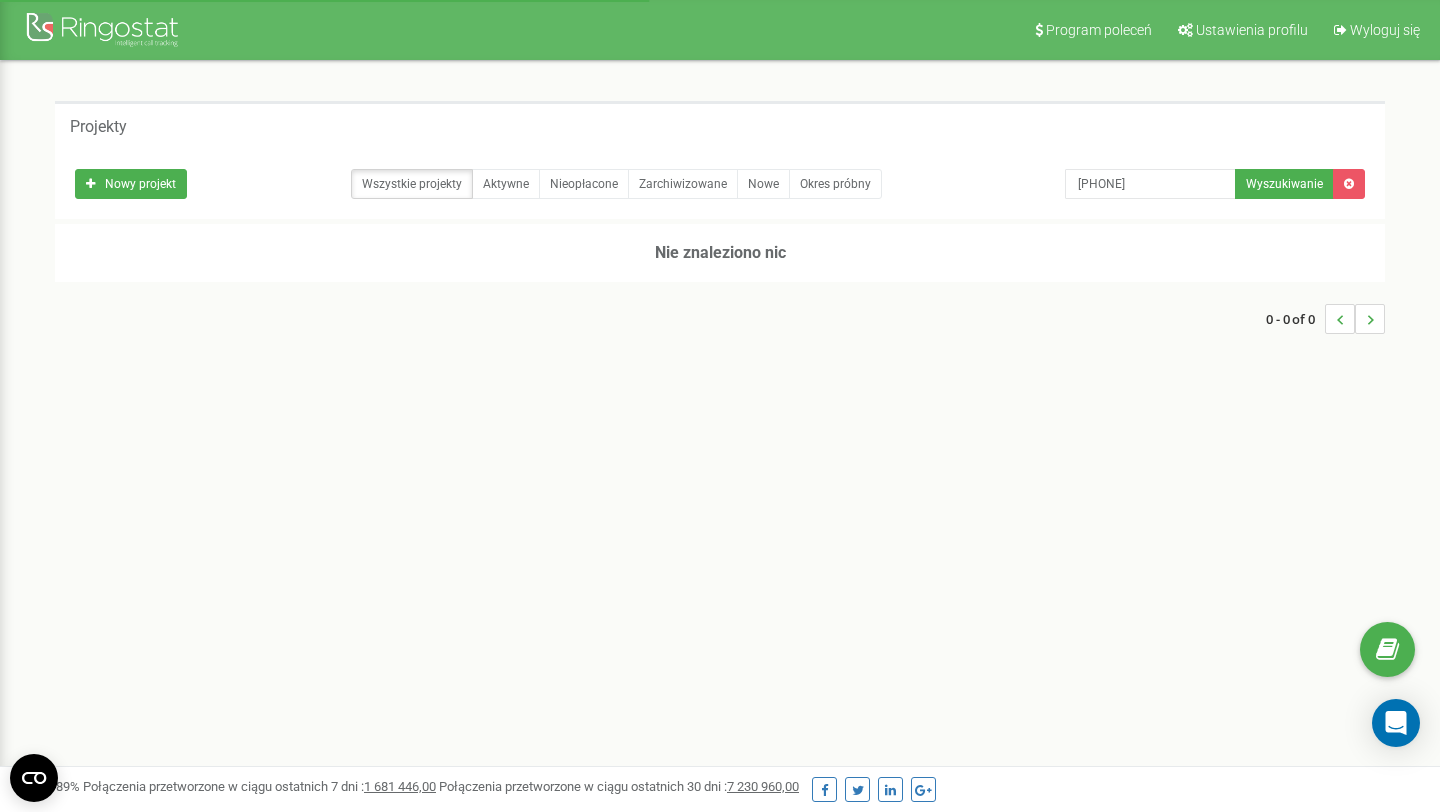 scroll, scrollTop: 0, scrollLeft: 0, axis: both 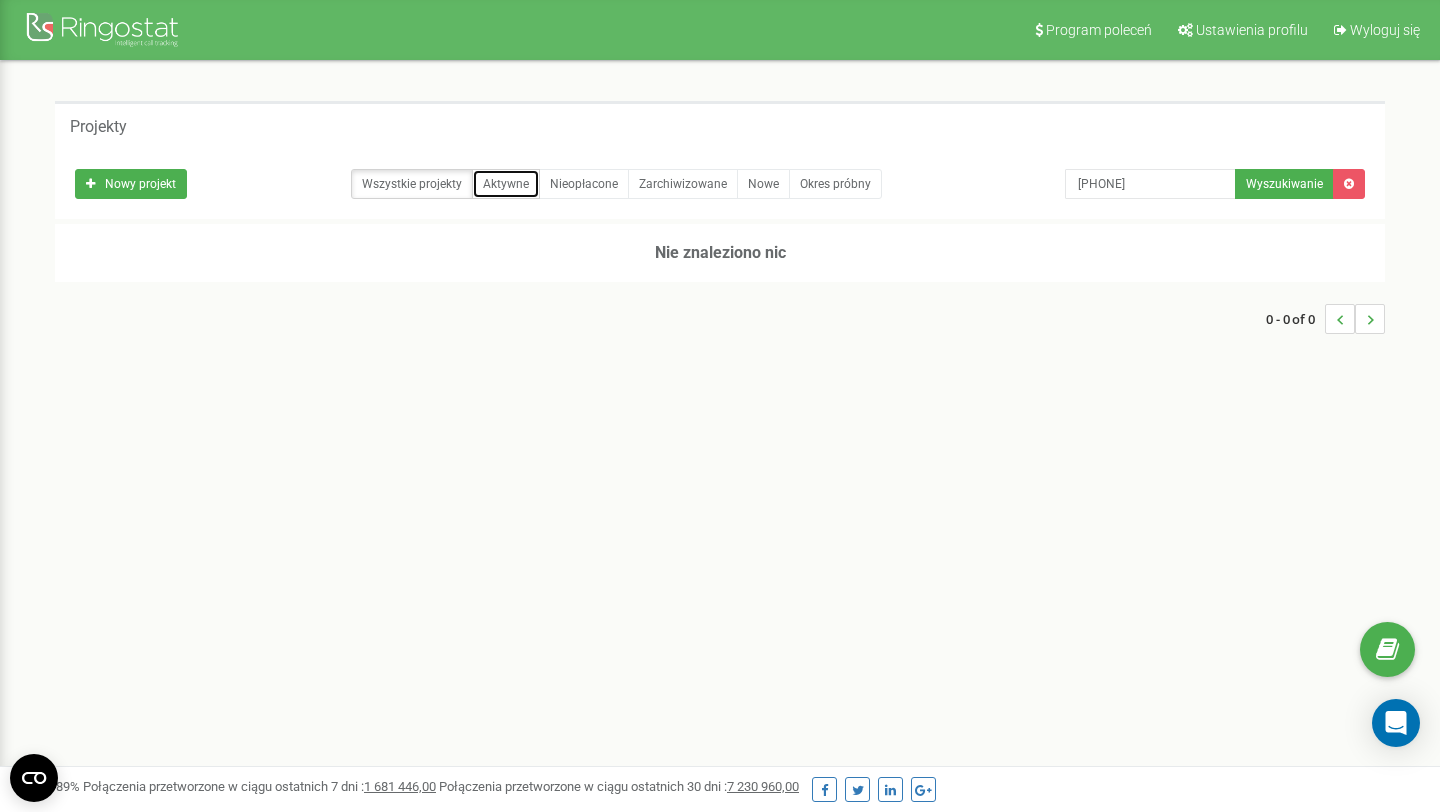 click on "Aktywne" at bounding box center (506, 184) 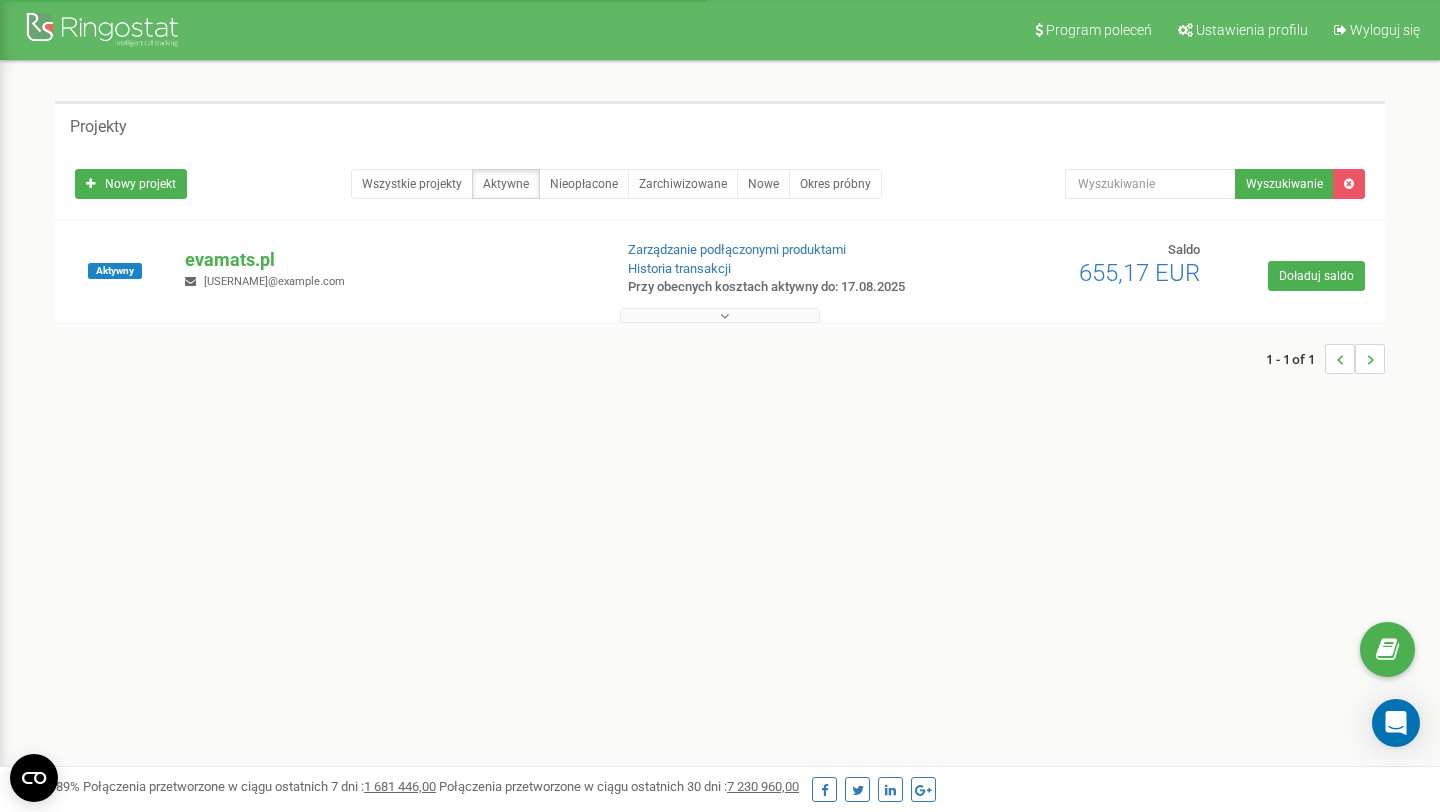 scroll, scrollTop: 0, scrollLeft: 0, axis: both 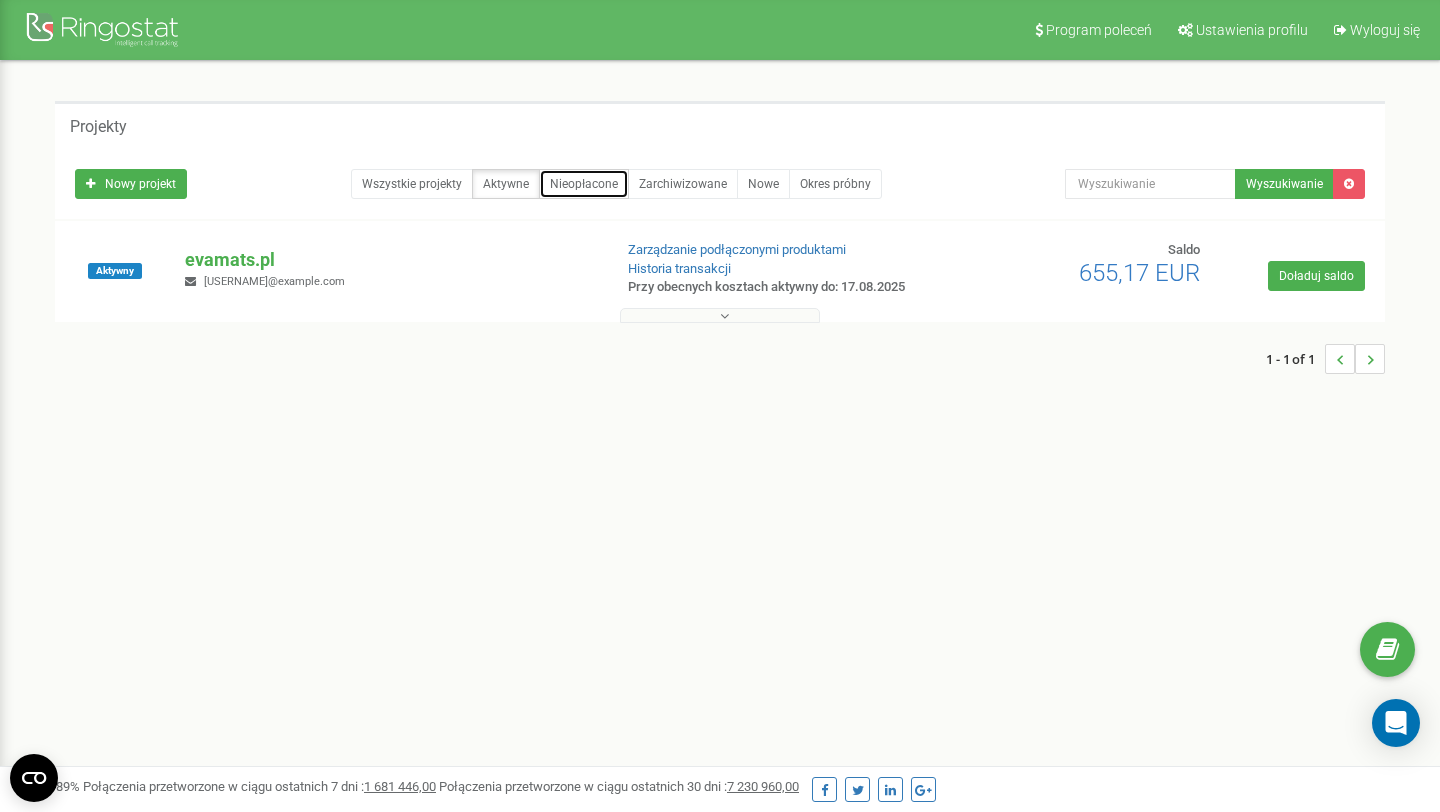 click on "Nieopłacone" at bounding box center [584, 184] 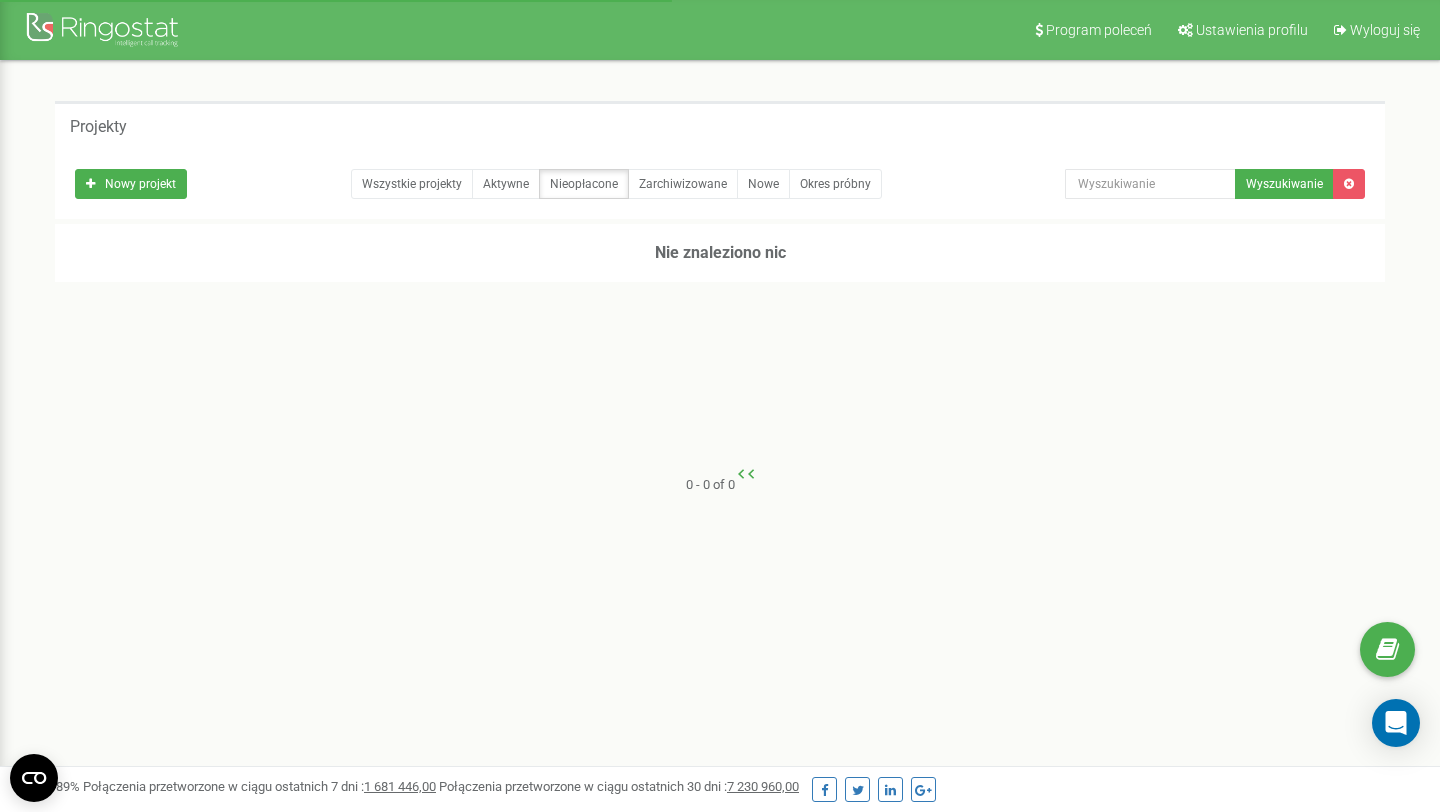 scroll, scrollTop: 0, scrollLeft: 0, axis: both 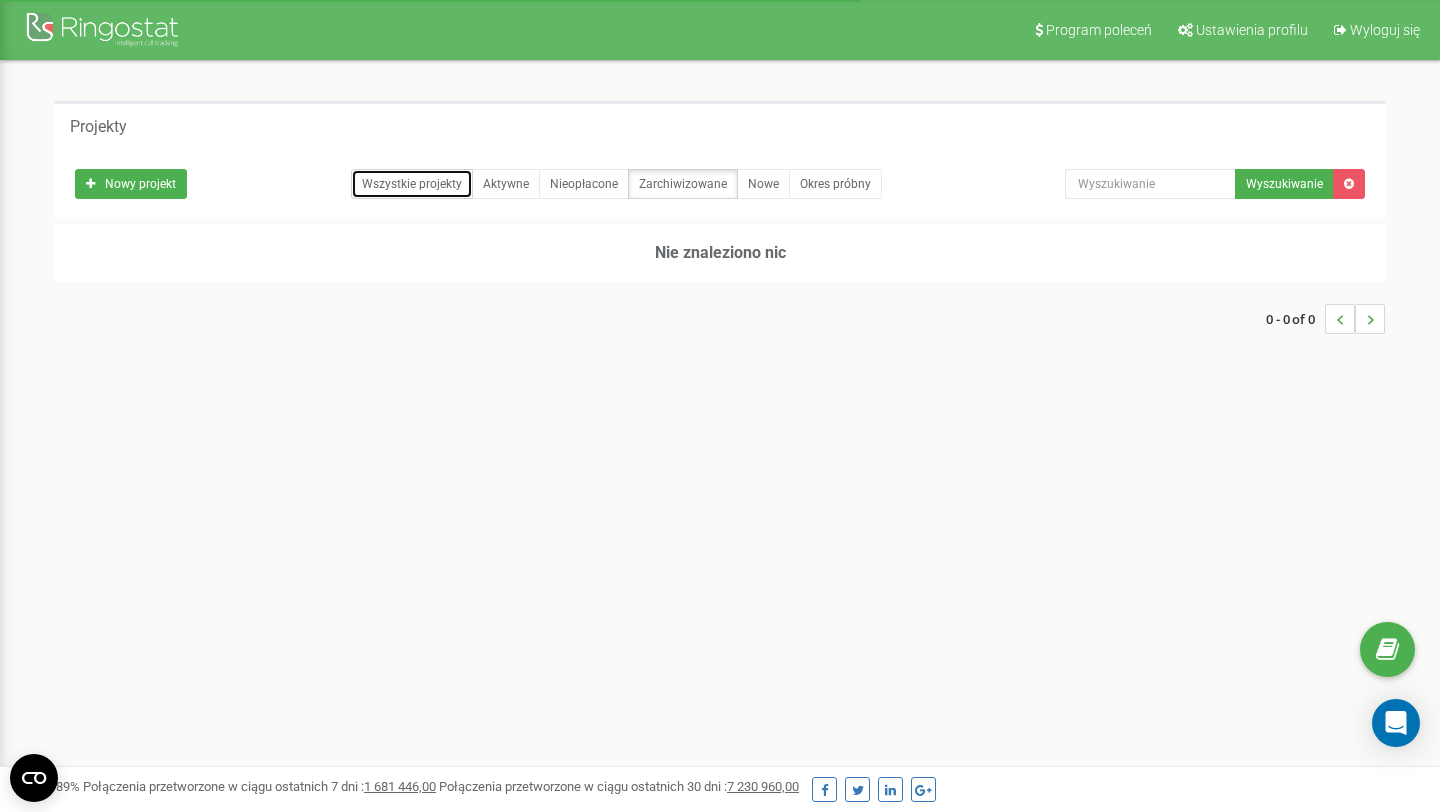 click on "Wszystkie projekty" at bounding box center [412, 184] 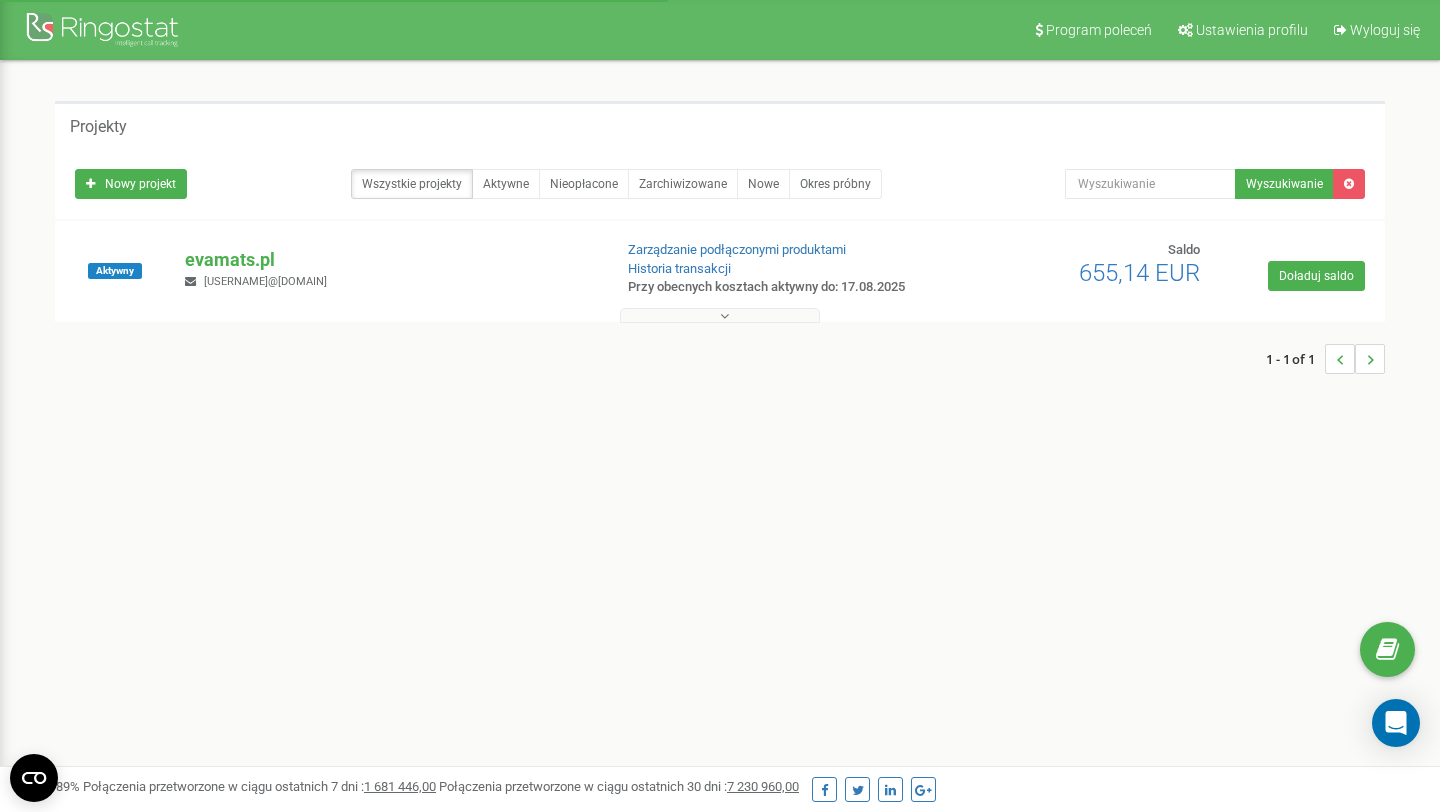 scroll, scrollTop: 0, scrollLeft: 0, axis: both 